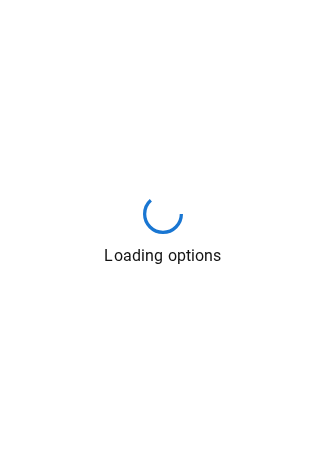 scroll, scrollTop: 0, scrollLeft: 0, axis: both 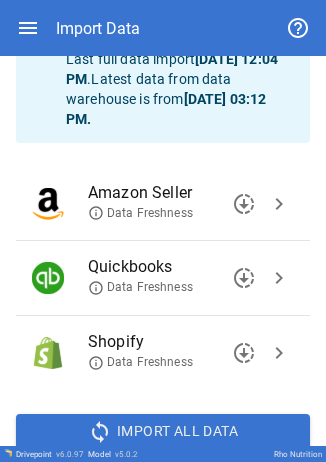 click on "chevron_right" at bounding box center (279, 278) 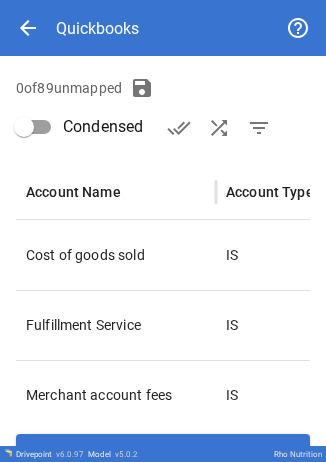 scroll, scrollTop: 284, scrollLeft: 0, axis: vertical 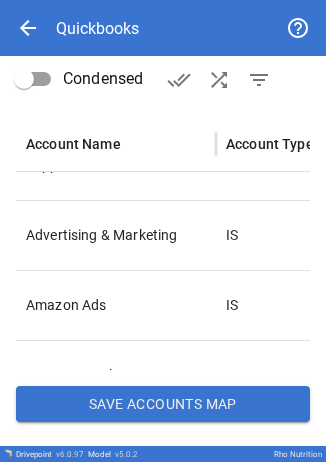 click on "Save Accounts Map" at bounding box center (163, 404) 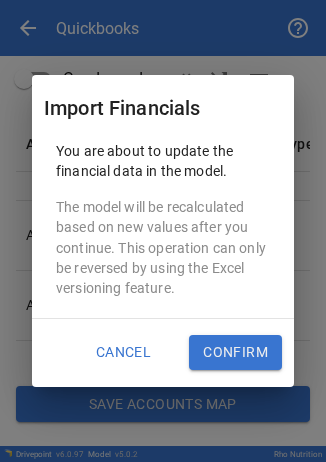 click on "Confirm" at bounding box center (235, 353) 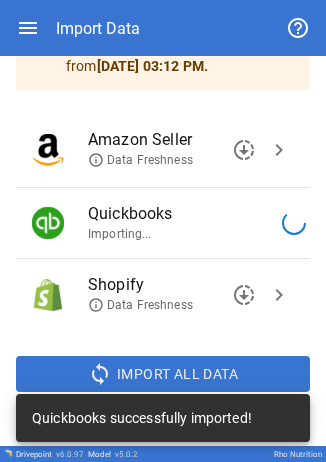 scroll, scrollTop: 170, scrollLeft: 0, axis: vertical 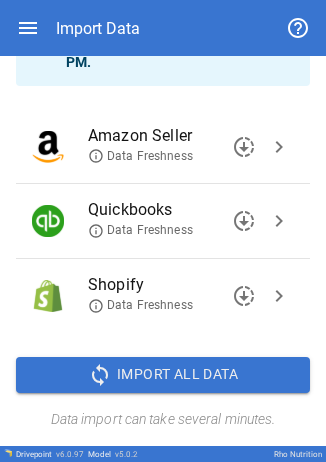 click on "Import Data" at bounding box center (163, 28) 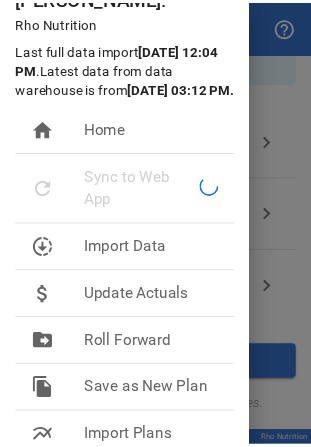 scroll, scrollTop: 186, scrollLeft: 0, axis: vertical 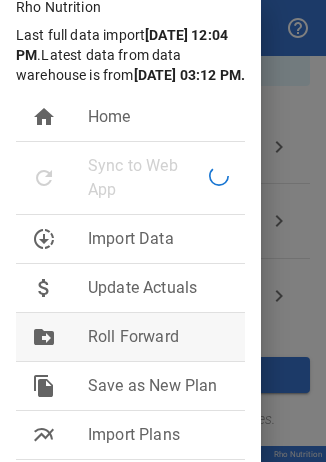 click on "Roll Forward" at bounding box center [158, 337] 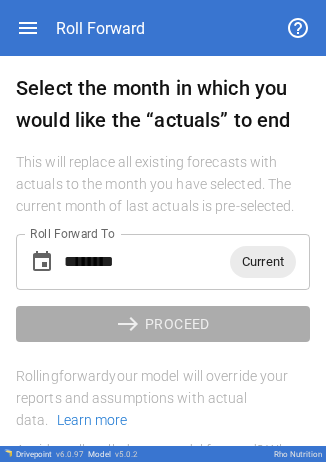 click on "Current" at bounding box center [263, 261] 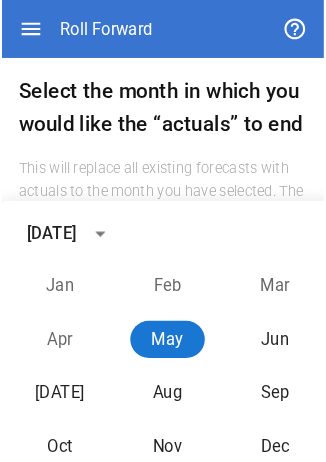 scroll, scrollTop: 179, scrollLeft: 0, axis: vertical 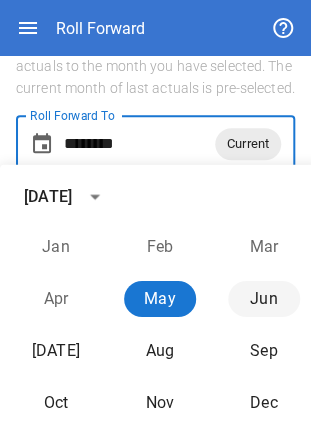 click on "Jun" at bounding box center [264, 299] 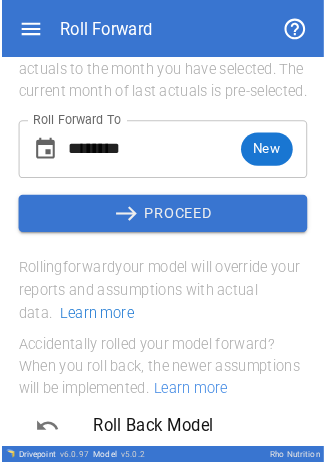 scroll, scrollTop: 103, scrollLeft: 0, axis: vertical 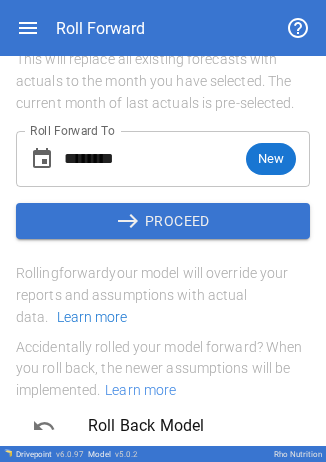 click on "east" at bounding box center [130, 221] 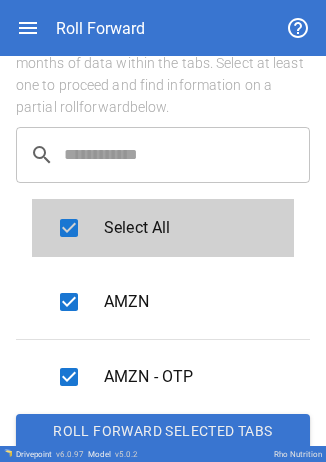 scroll, scrollTop: 251, scrollLeft: 0, axis: vertical 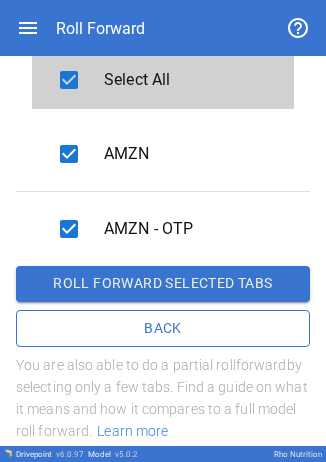 click on "Roll forward selected tabs" at bounding box center (163, 284) 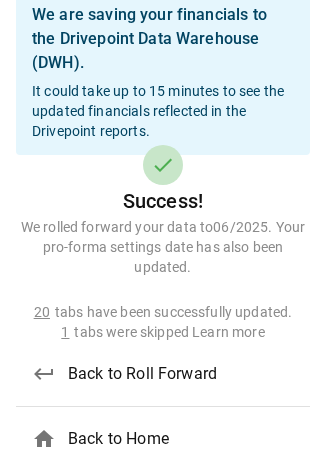 scroll, scrollTop: 103, scrollLeft: 0, axis: vertical 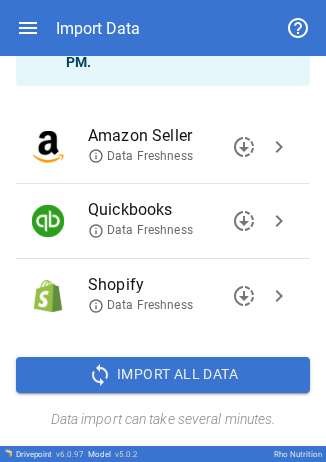 click on "chevron_right" at bounding box center (279, 221) 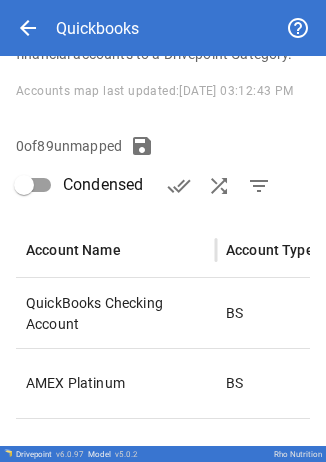 click on "arrow_back" at bounding box center [28, 28] 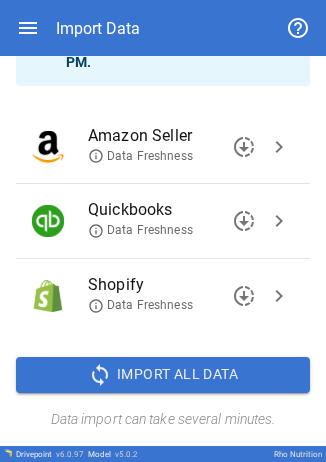 click on "chevron_right" at bounding box center (279, 147) 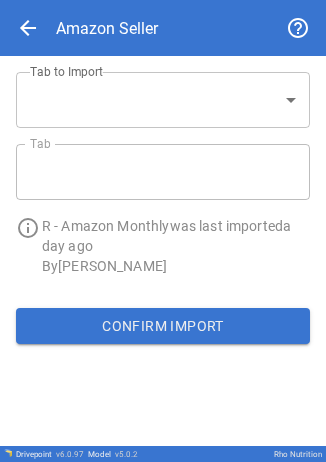 type on "**********" 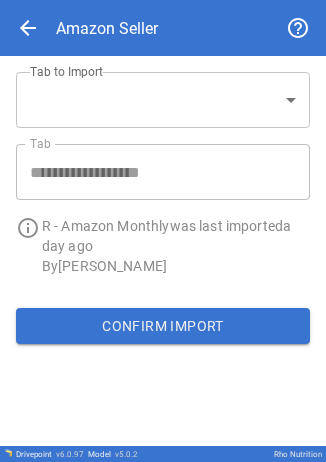scroll, scrollTop: 0, scrollLeft: 0, axis: both 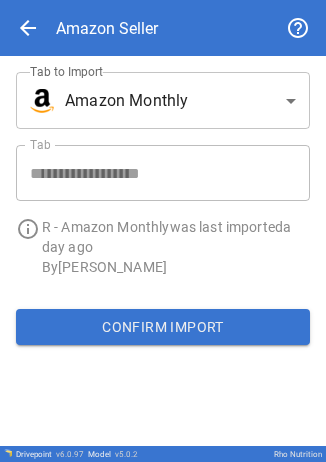 click on "**********" at bounding box center (155, 166) 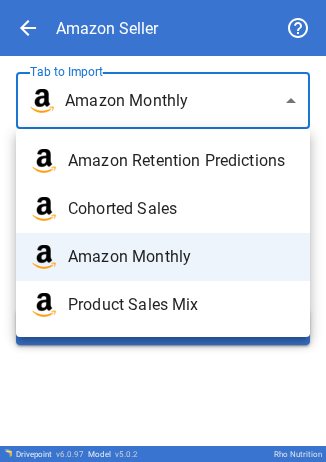 click on "**********" at bounding box center (163, 231) 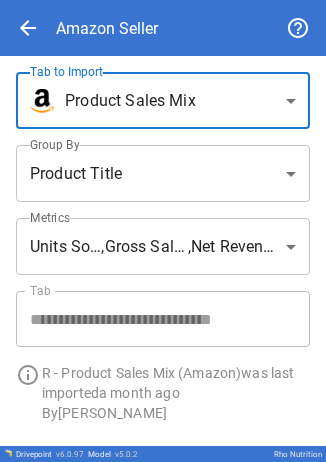 click on "**********" at bounding box center [163, 231] 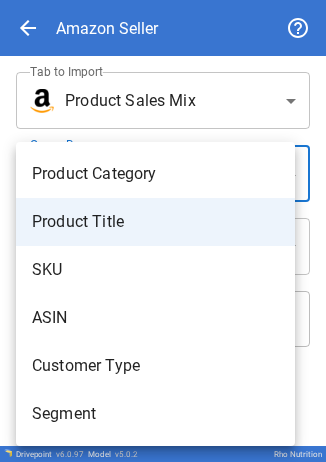 click on "SKU" at bounding box center [155, 270] 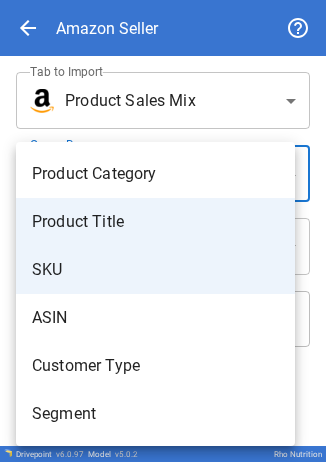 click on "ASIN" at bounding box center [155, 318] 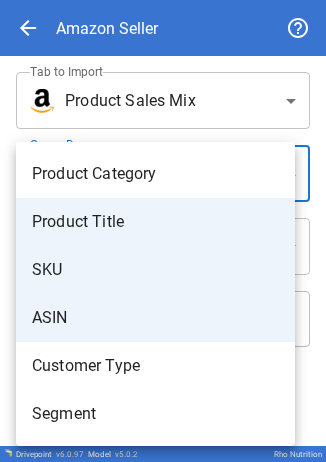 click at bounding box center [163, 231] 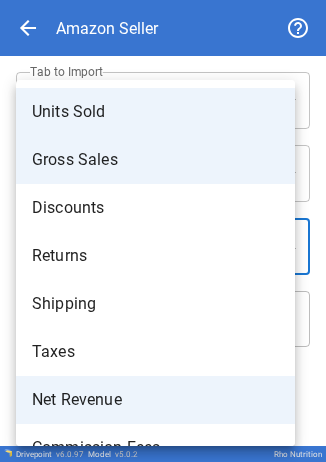 click on "**********" at bounding box center (163, 231) 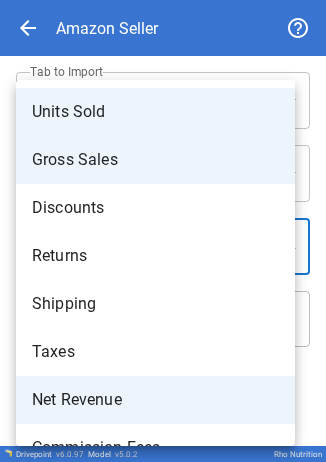 scroll, scrollTop: 130, scrollLeft: 0, axis: vertical 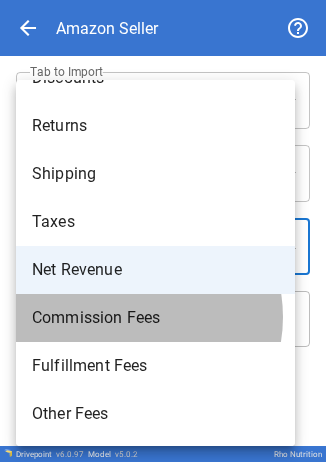 click on "Commission Fees" at bounding box center (155, 318) 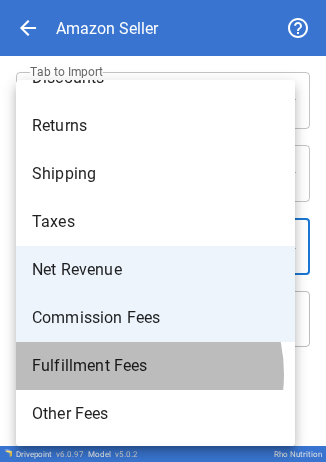 click on "Fulfillment Fees" at bounding box center [155, 366] 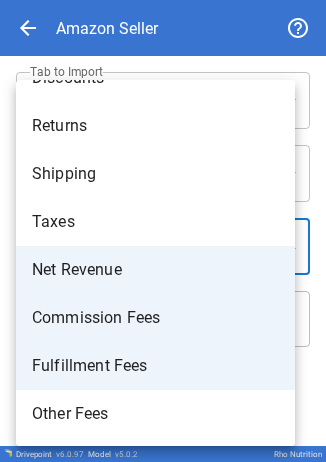 click at bounding box center (163, 231) 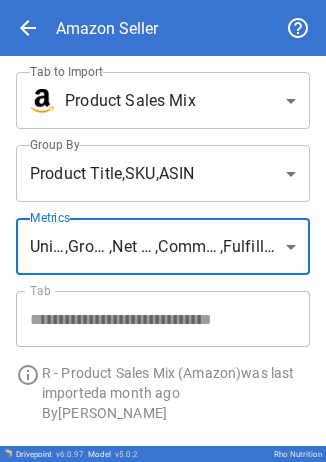 scroll, scrollTop: 60, scrollLeft: 0, axis: vertical 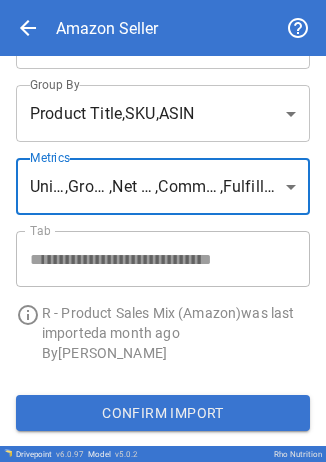 click on "Confirm Import" at bounding box center (163, 413) 